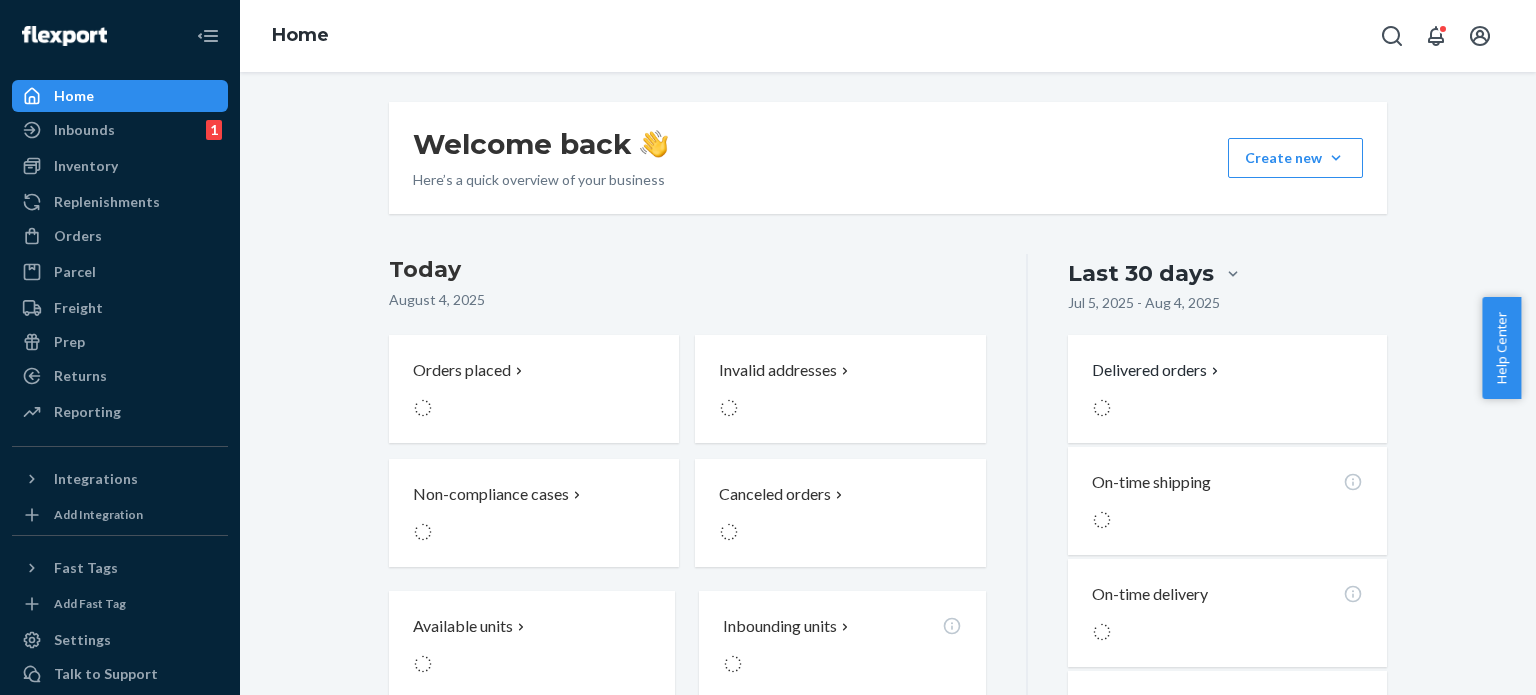 scroll, scrollTop: 0, scrollLeft: 0, axis: both 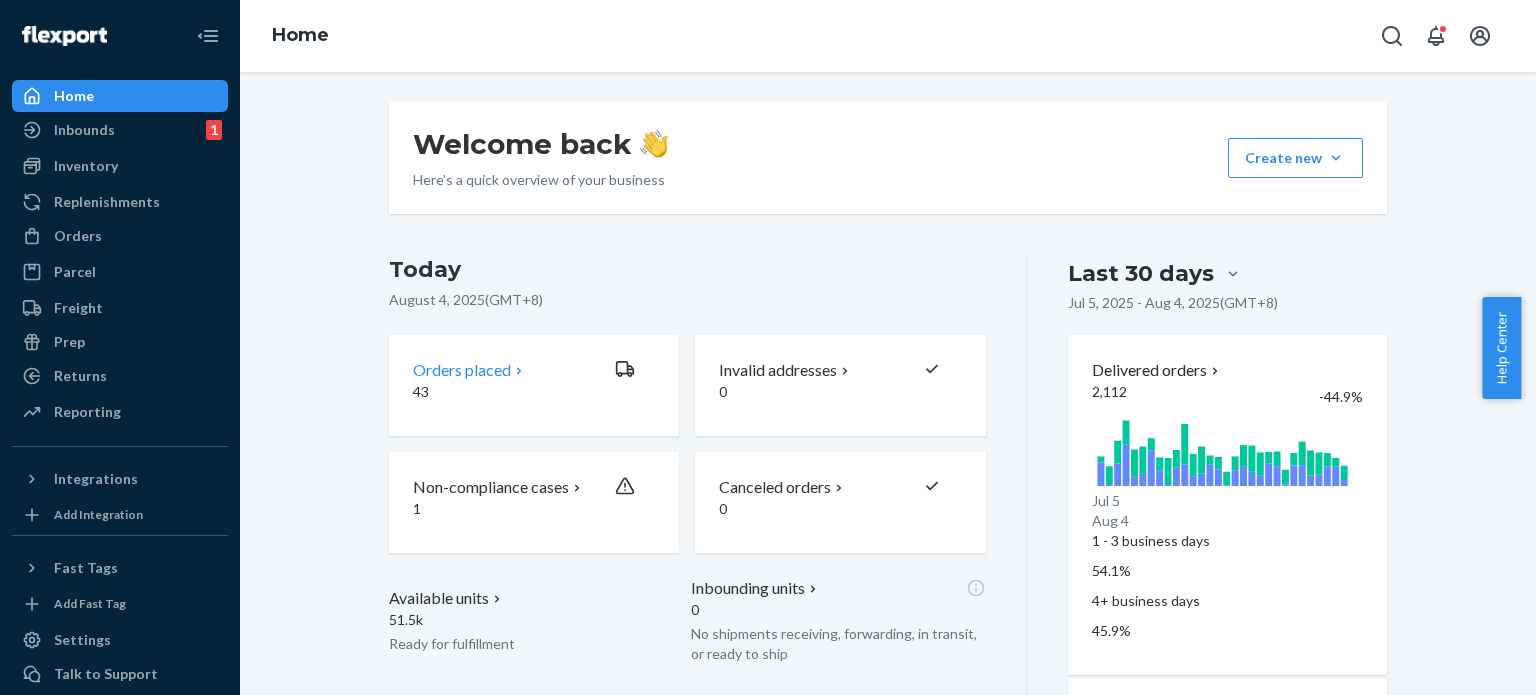 click on "43" at bounding box center [506, 392] 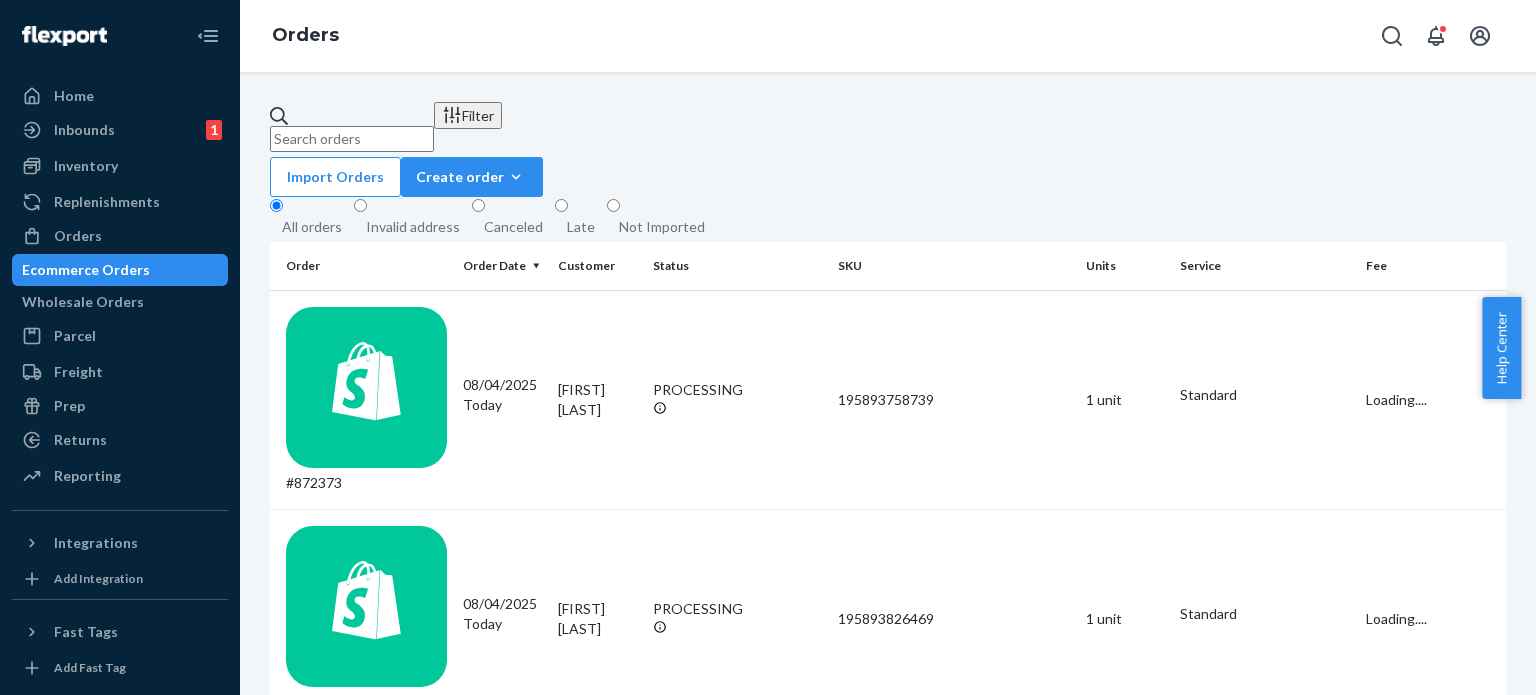 click on "Filter" at bounding box center [468, 115] 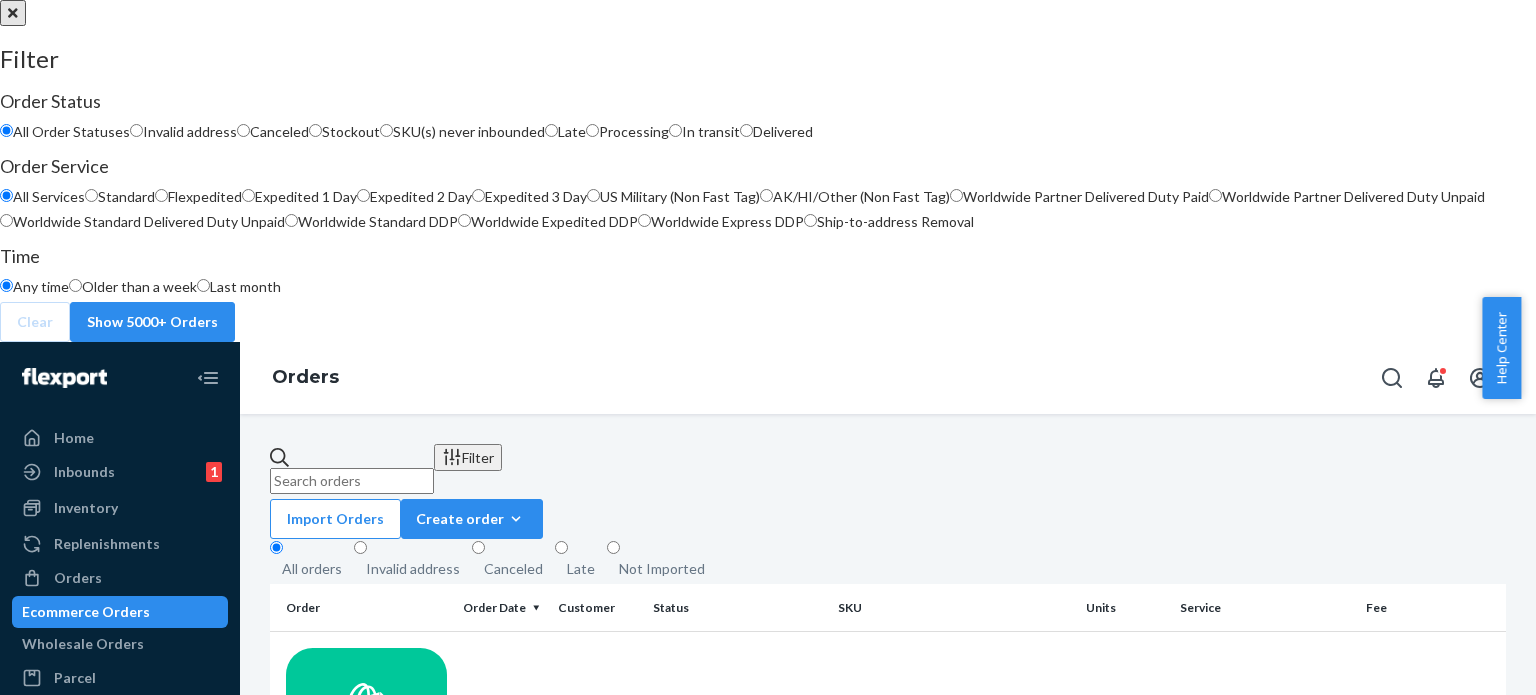 click on "Processing" at bounding box center [634, 131] 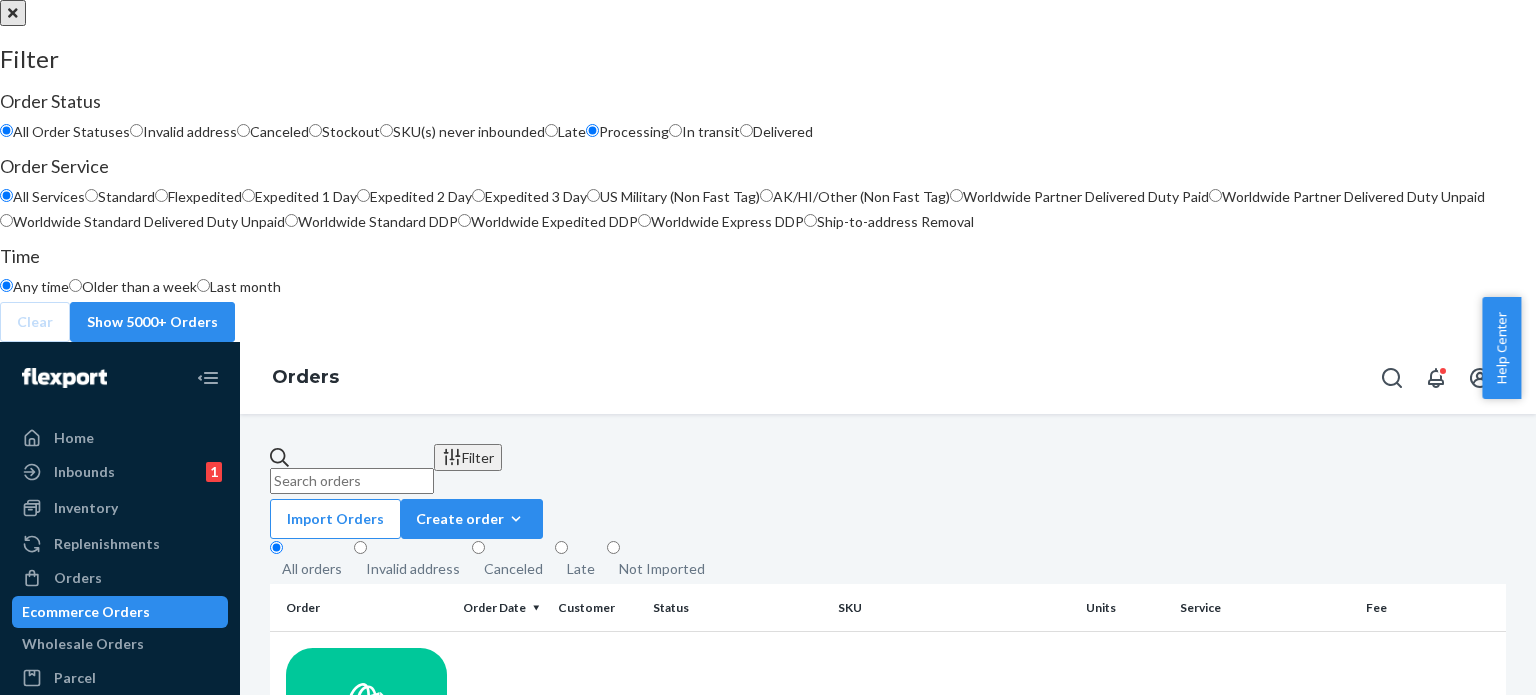 radio on "true" 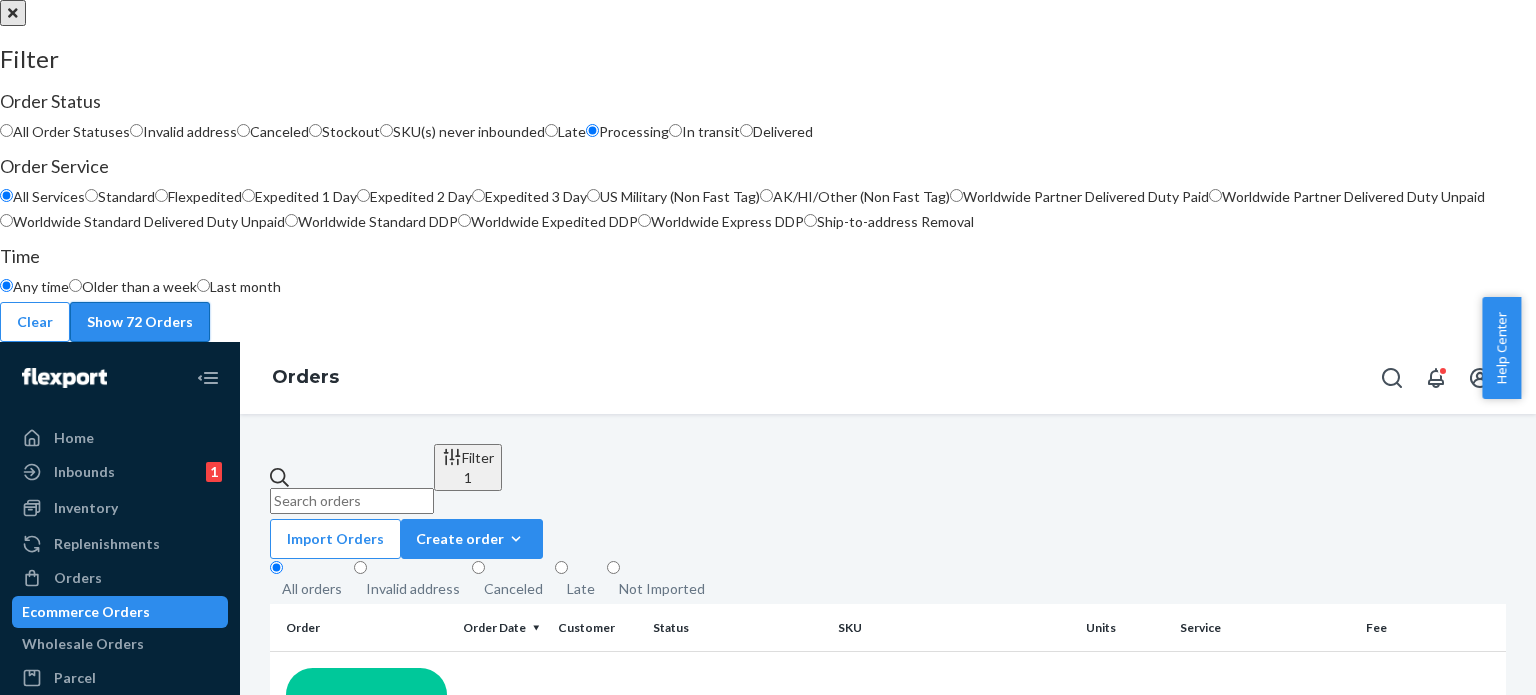 click on "Show 72 Orders" at bounding box center [140, 322] 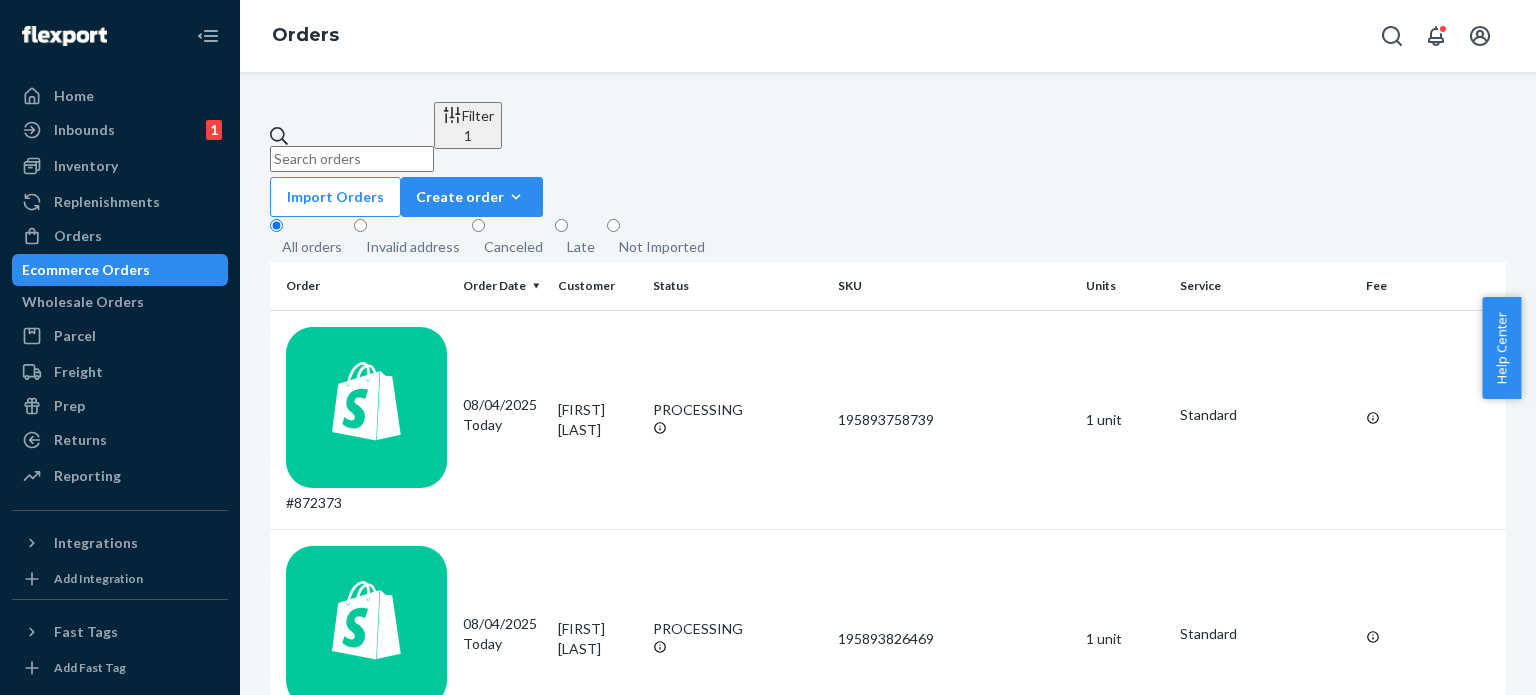 type 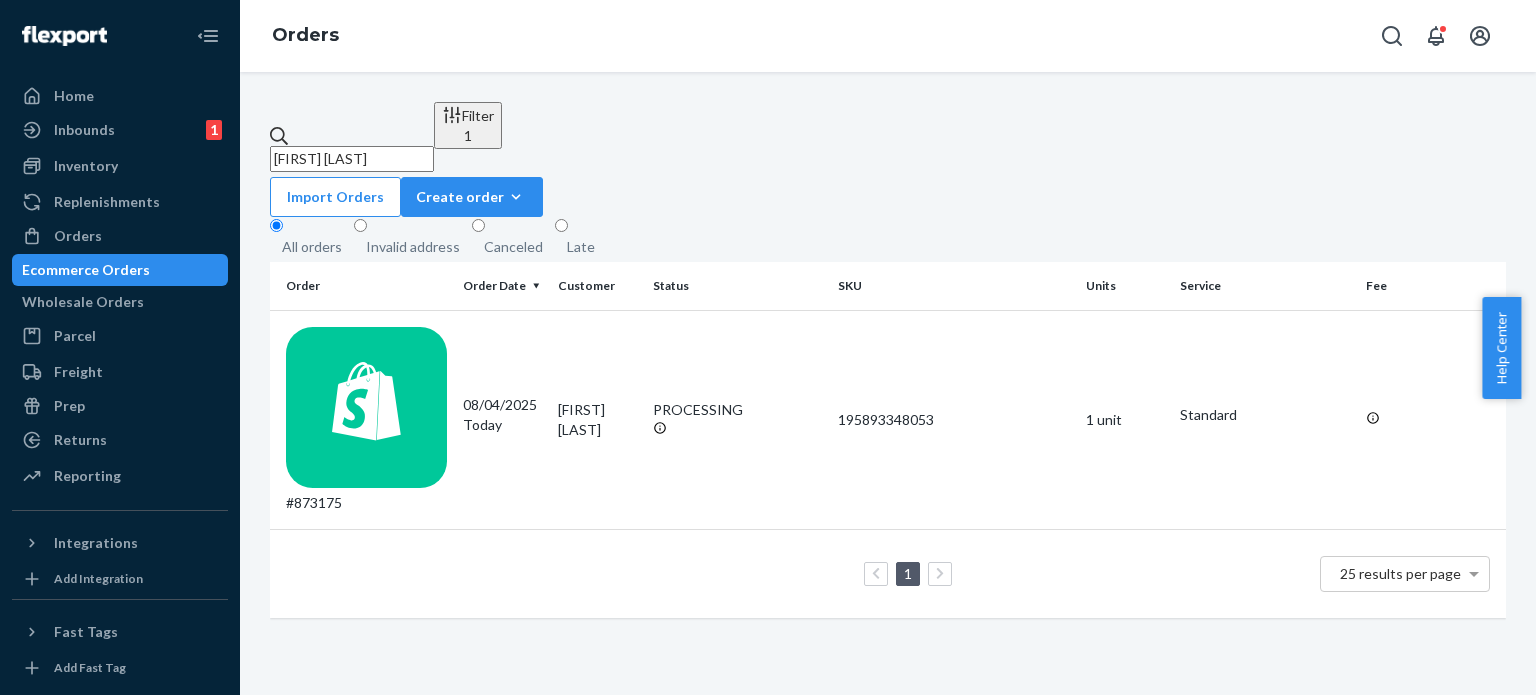 click on "[FIRST] [LAST]" at bounding box center [352, 159] 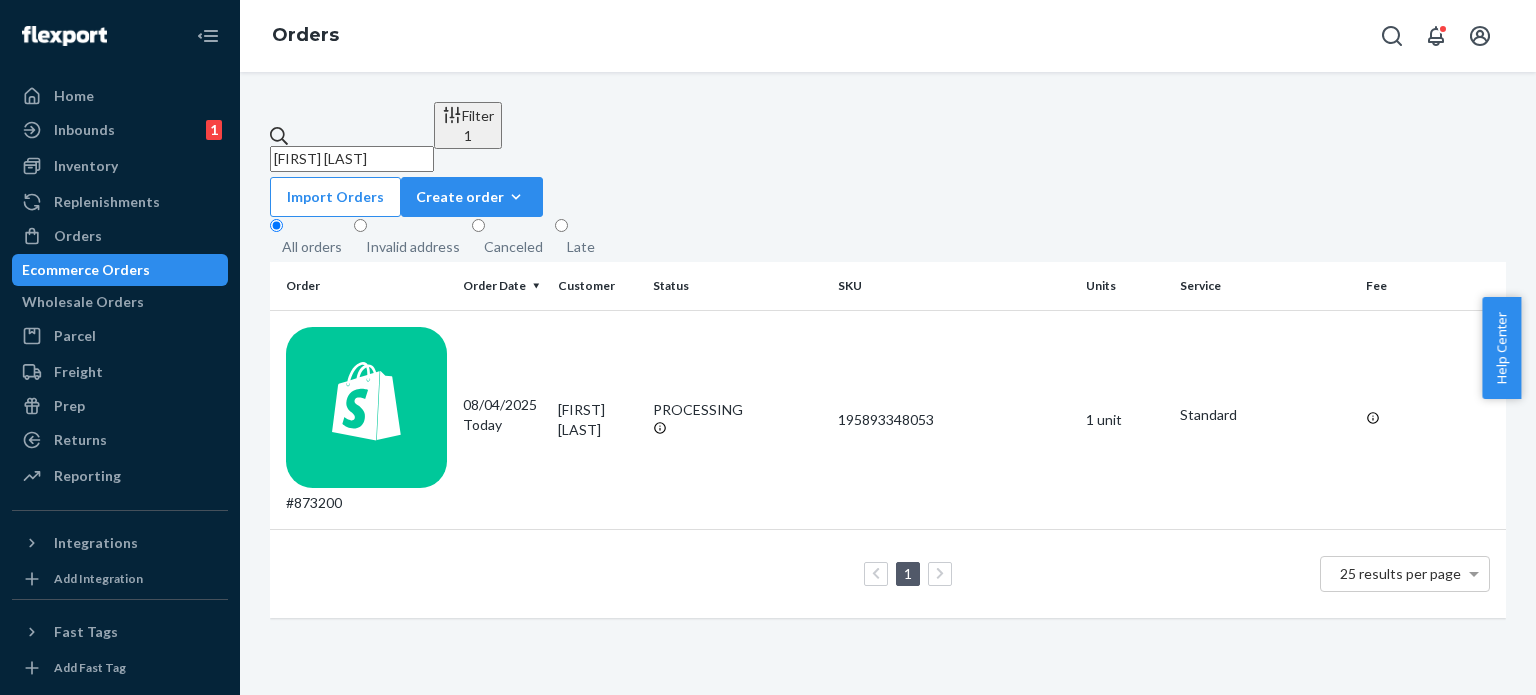 click on "[FIRST] [LAST]" at bounding box center [352, 159] 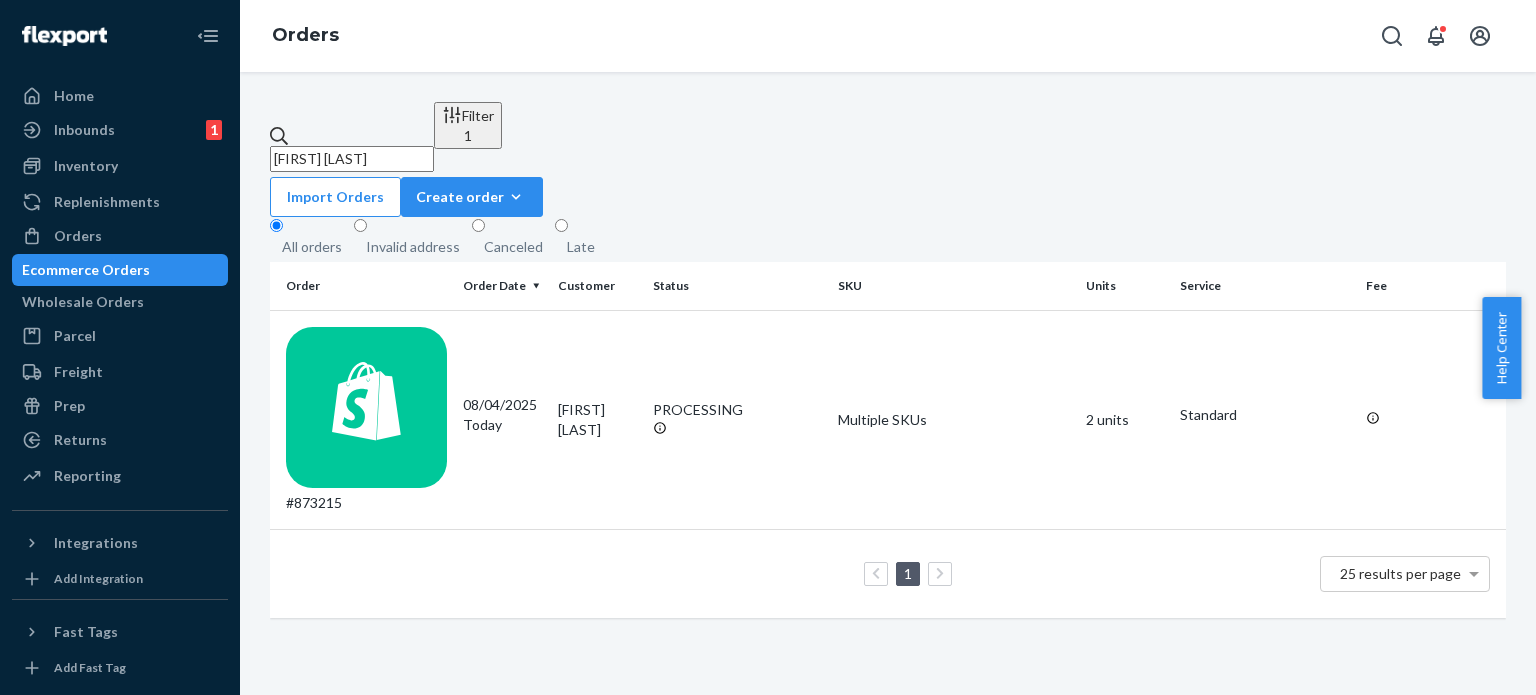 click on "[FIRST] [LAST]" at bounding box center [352, 159] 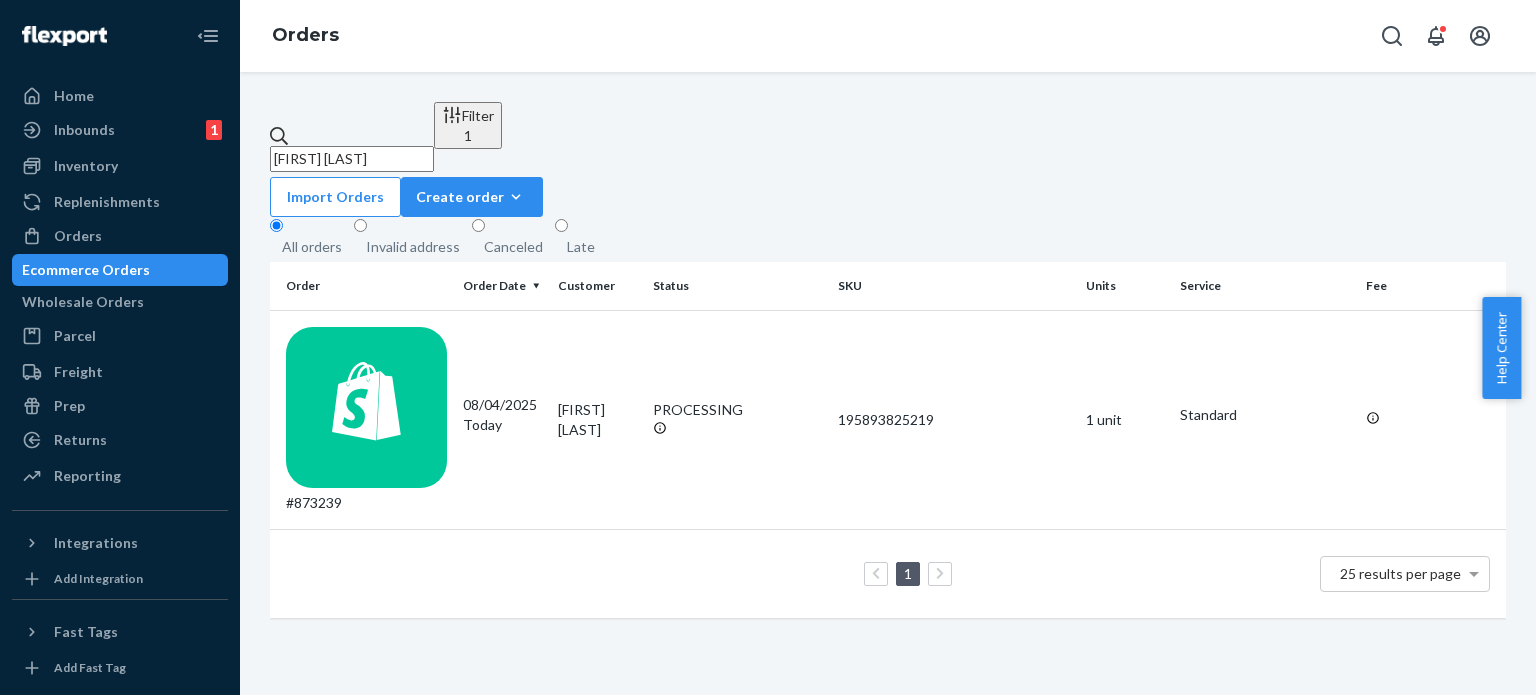 click on "[FIRST] [LAST]" at bounding box center [352, 159] 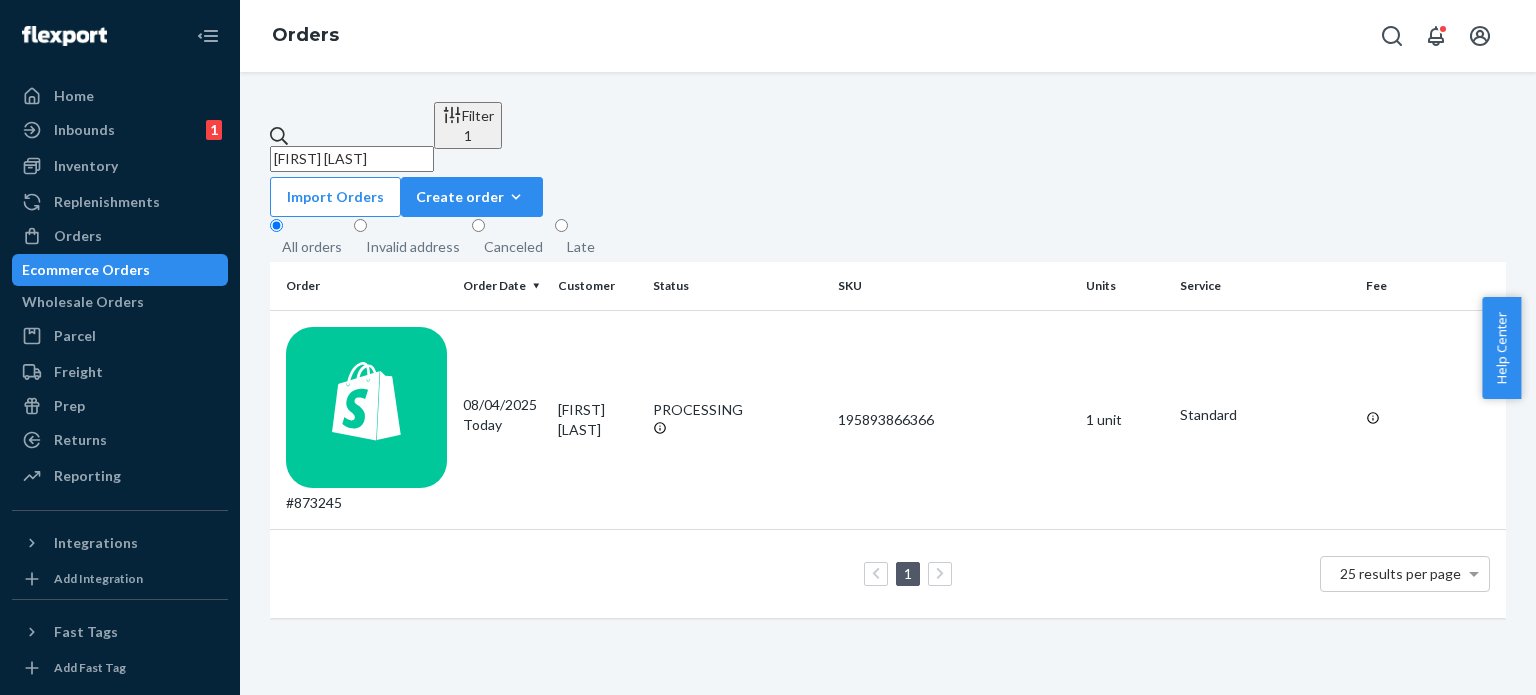 click on "[FIRST] [LAST]" at bounding box center [352, 159] 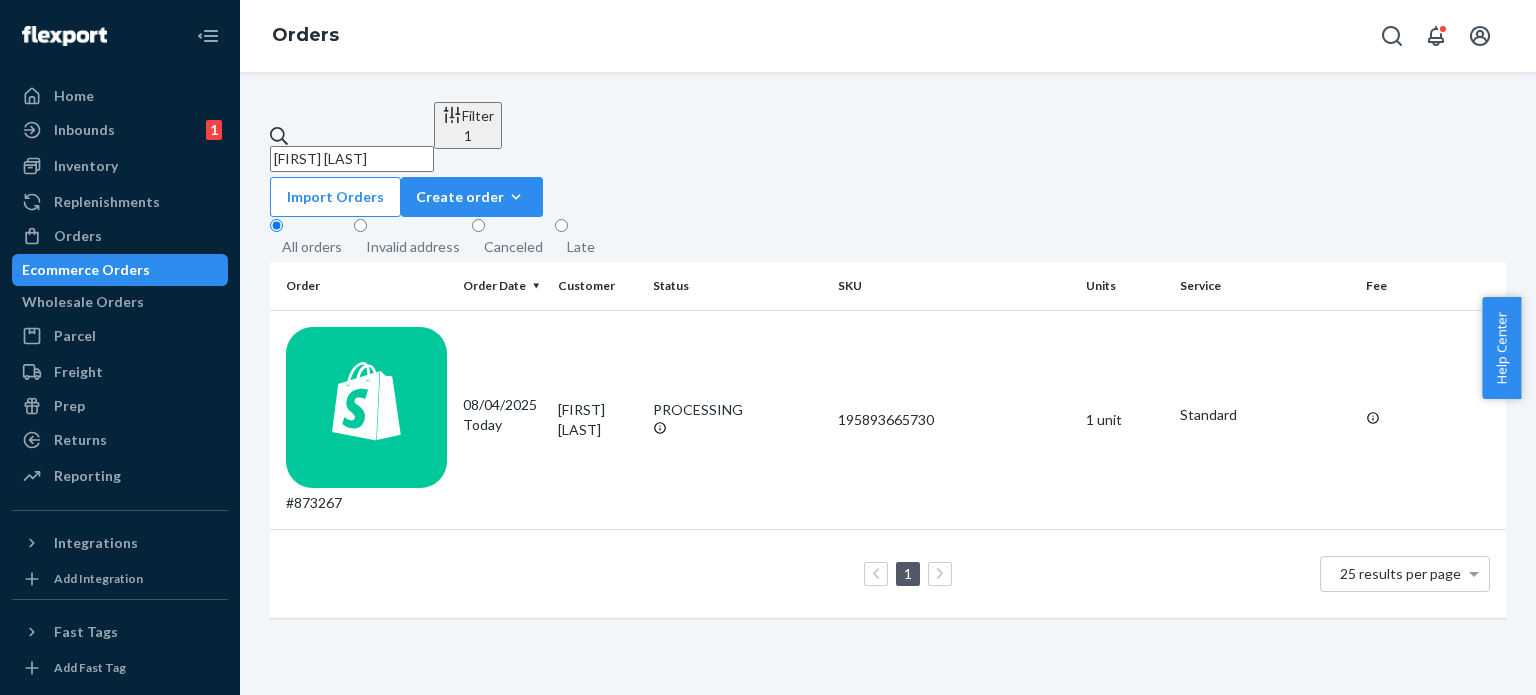 click on "[FIRST] [LAST]" at bounding box center (352, 159) 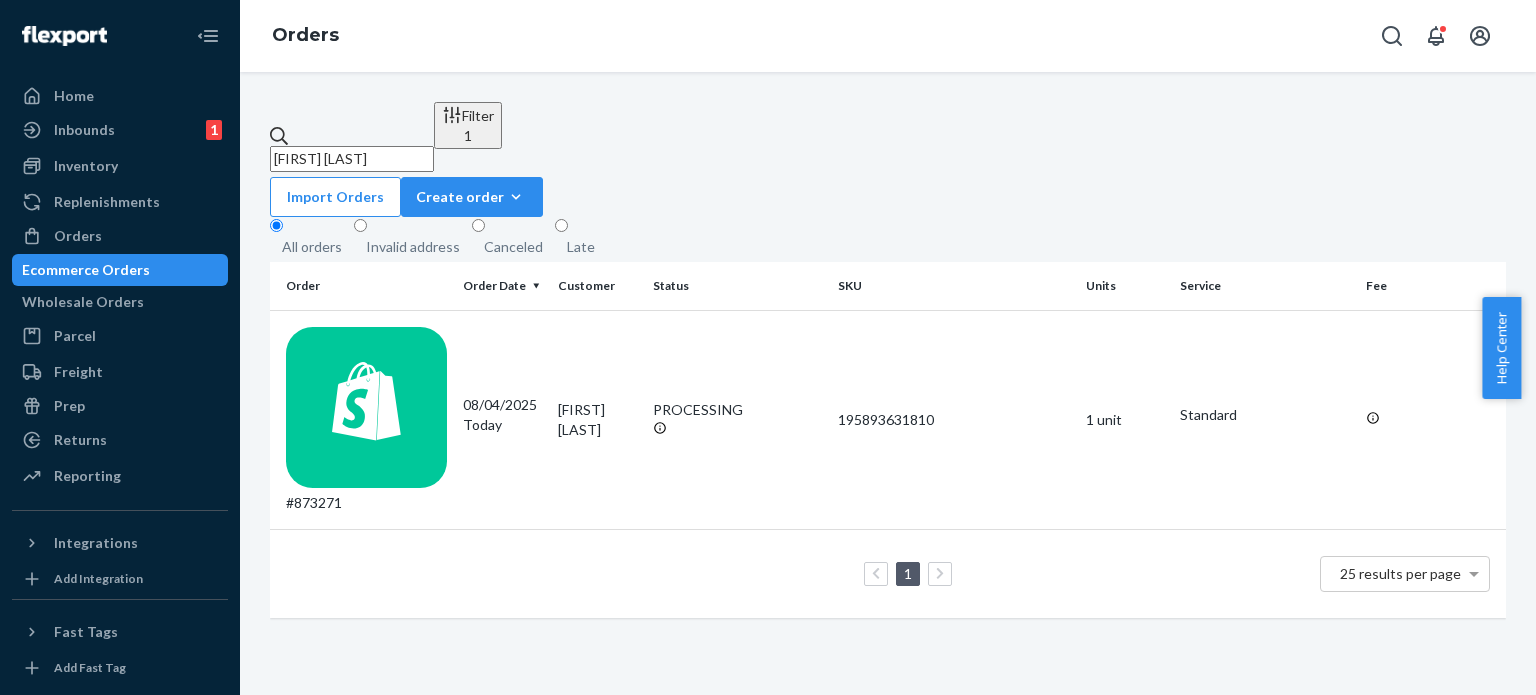 click on "[FIRST] [LAST]" at bounding box center [352, 159] 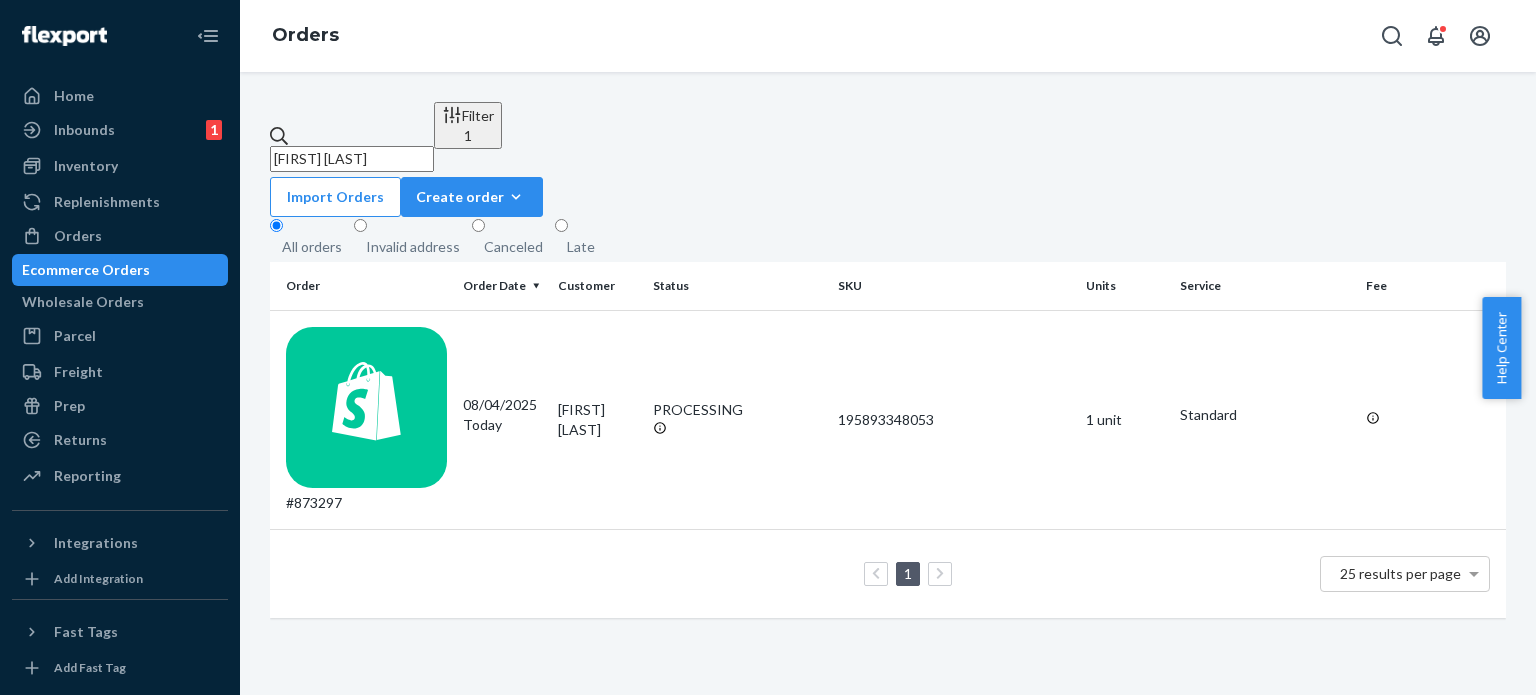 click on "[FIRST] [LAST]" at bounding box center [352, 159] 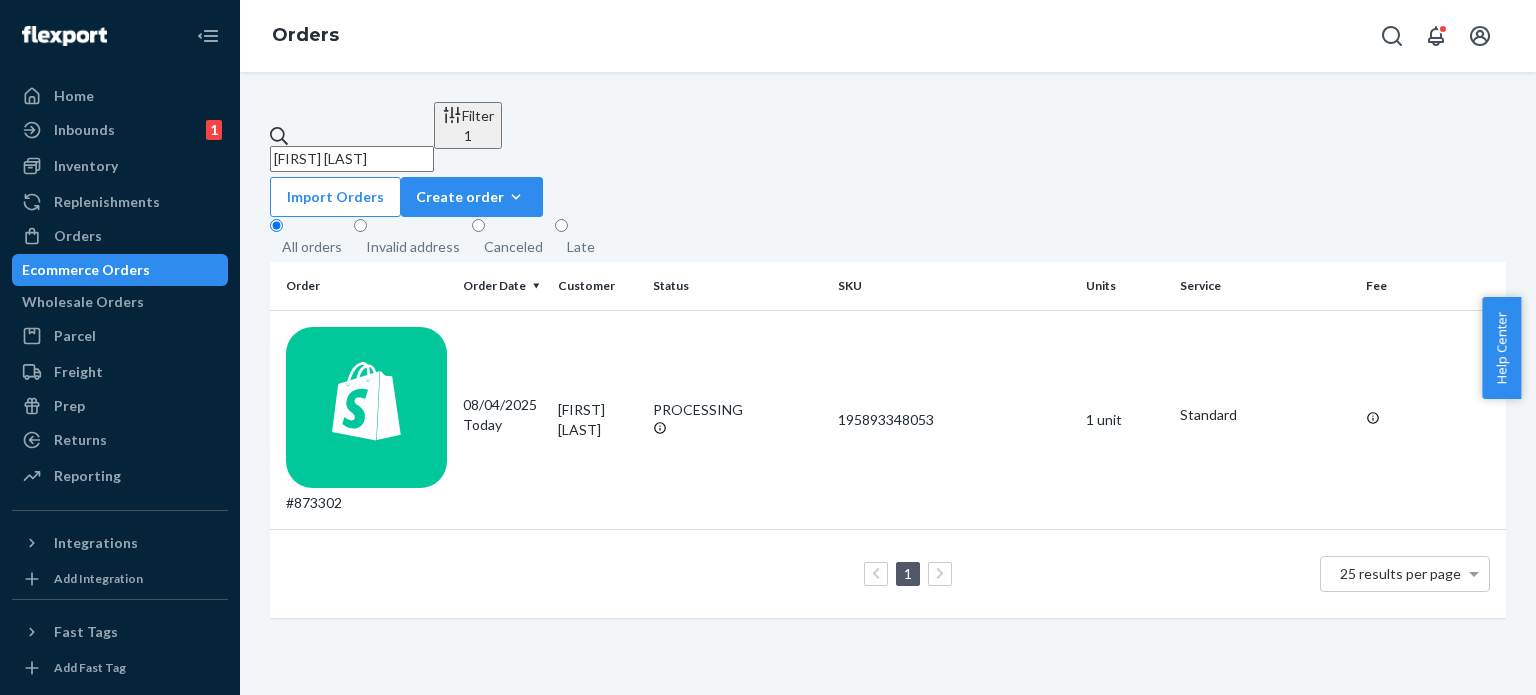 click on "[FIRST] [LAST]" at bounding box center (352, 159) 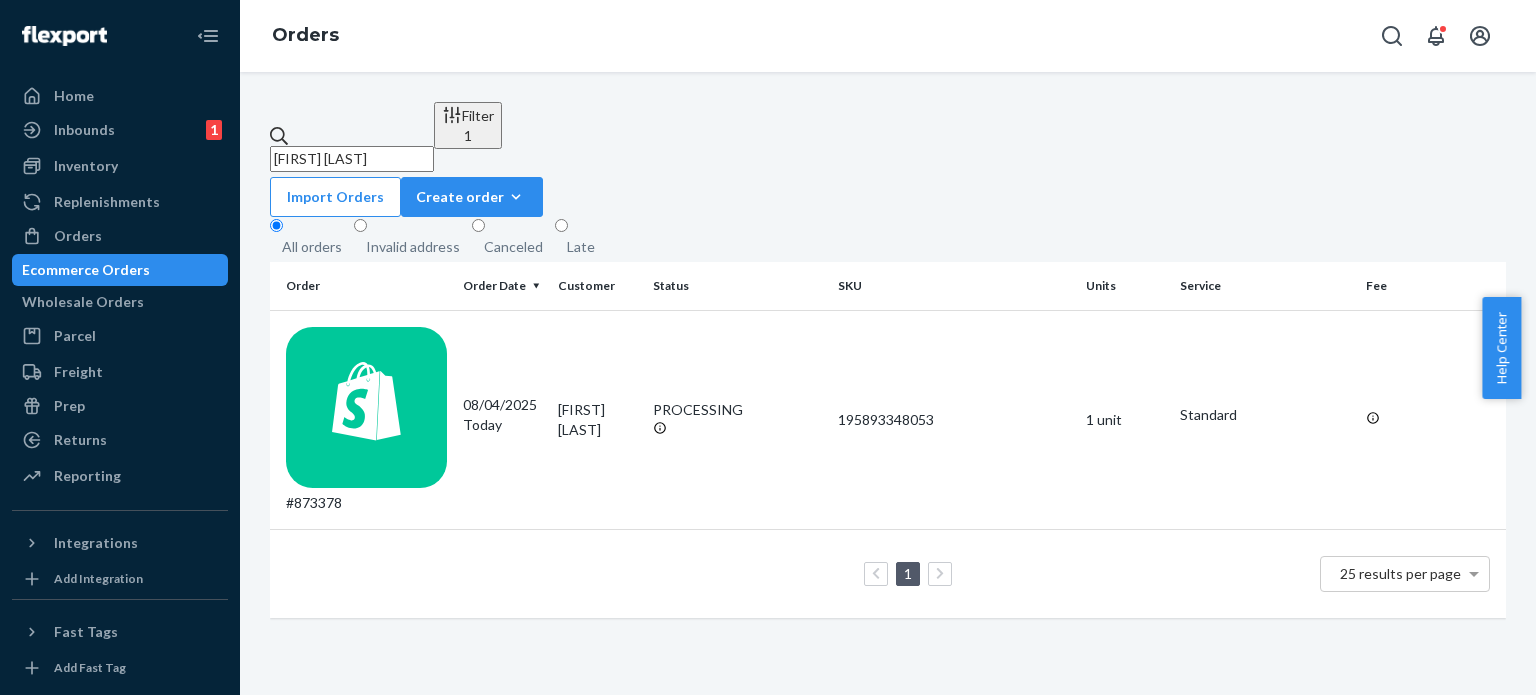 click on "[FIRST] [LAST]" at bounding box center (352, 159) 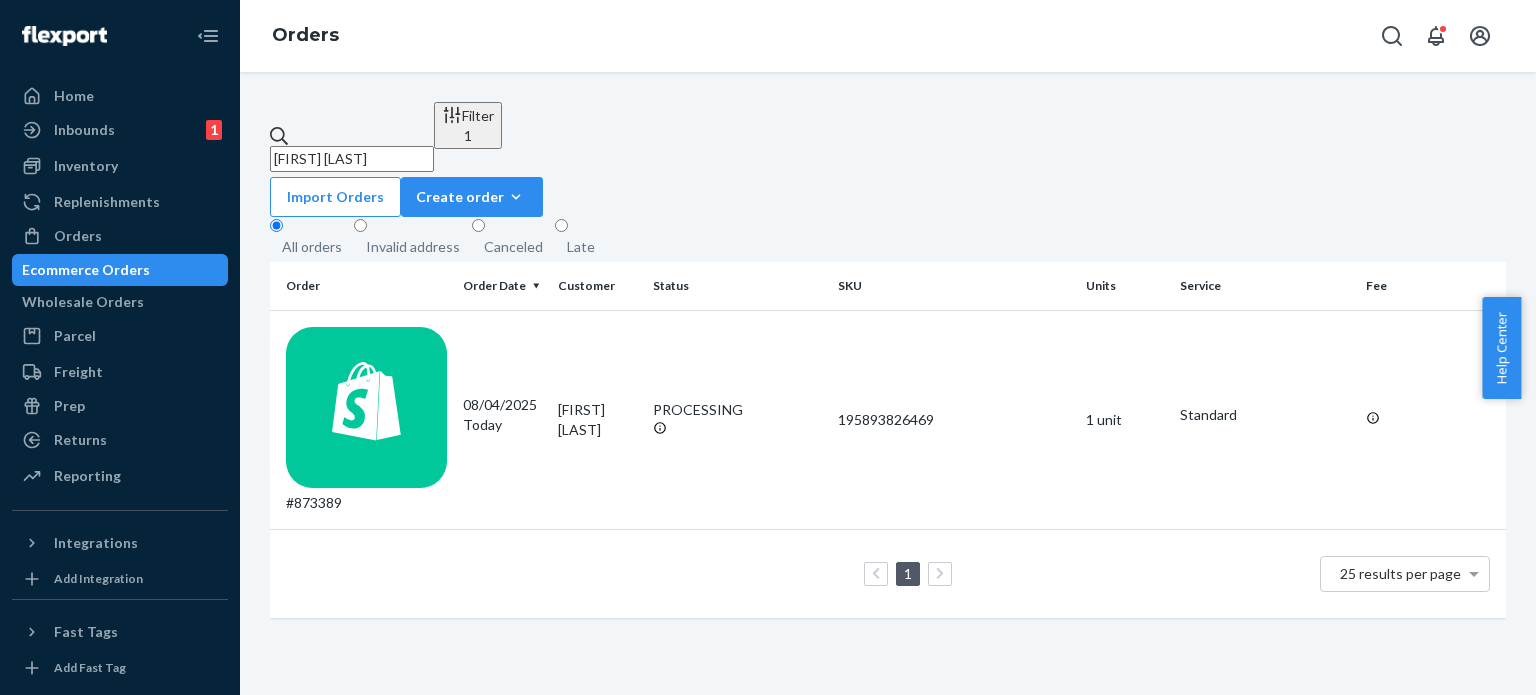 click on "[FIRST] [LAST]" at bounding box center [352, 159] 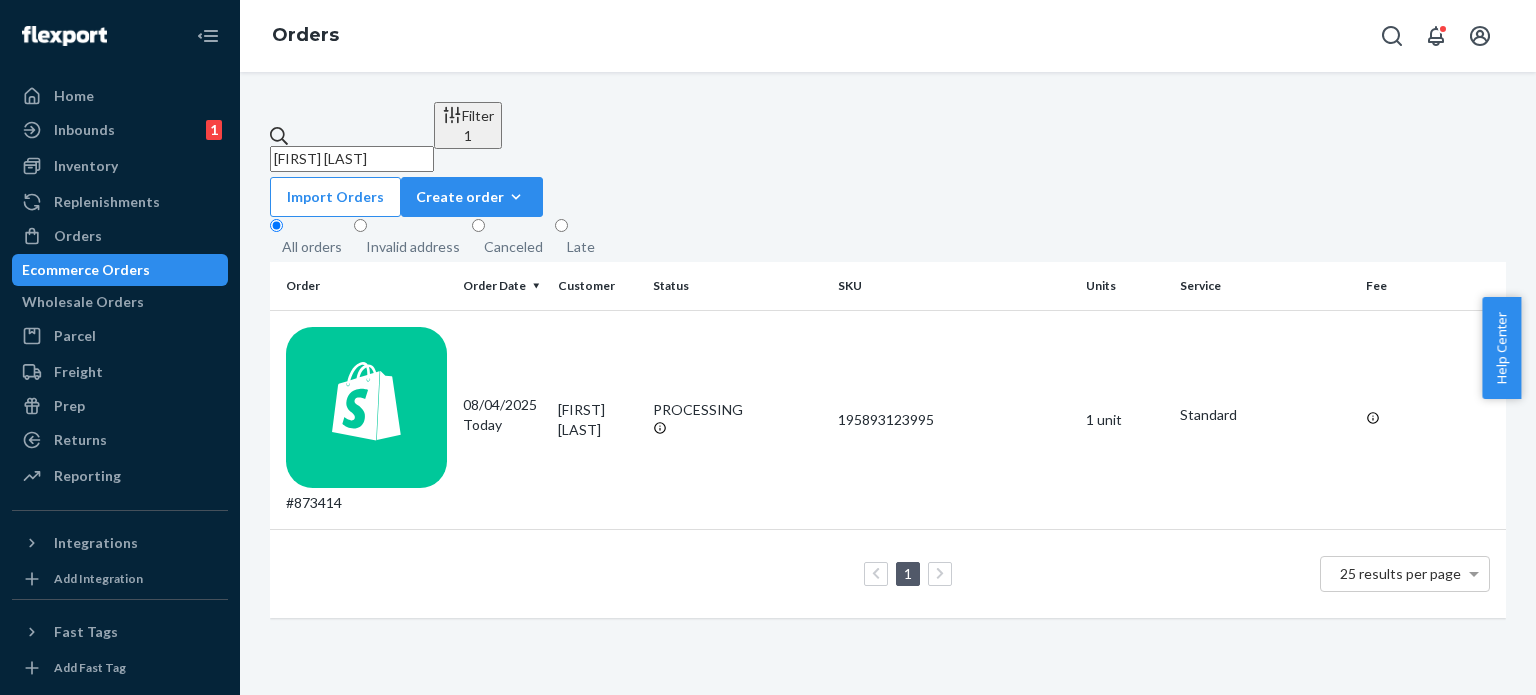 click on "[FIRST] [LAST]" at bounding box center [352, 159] 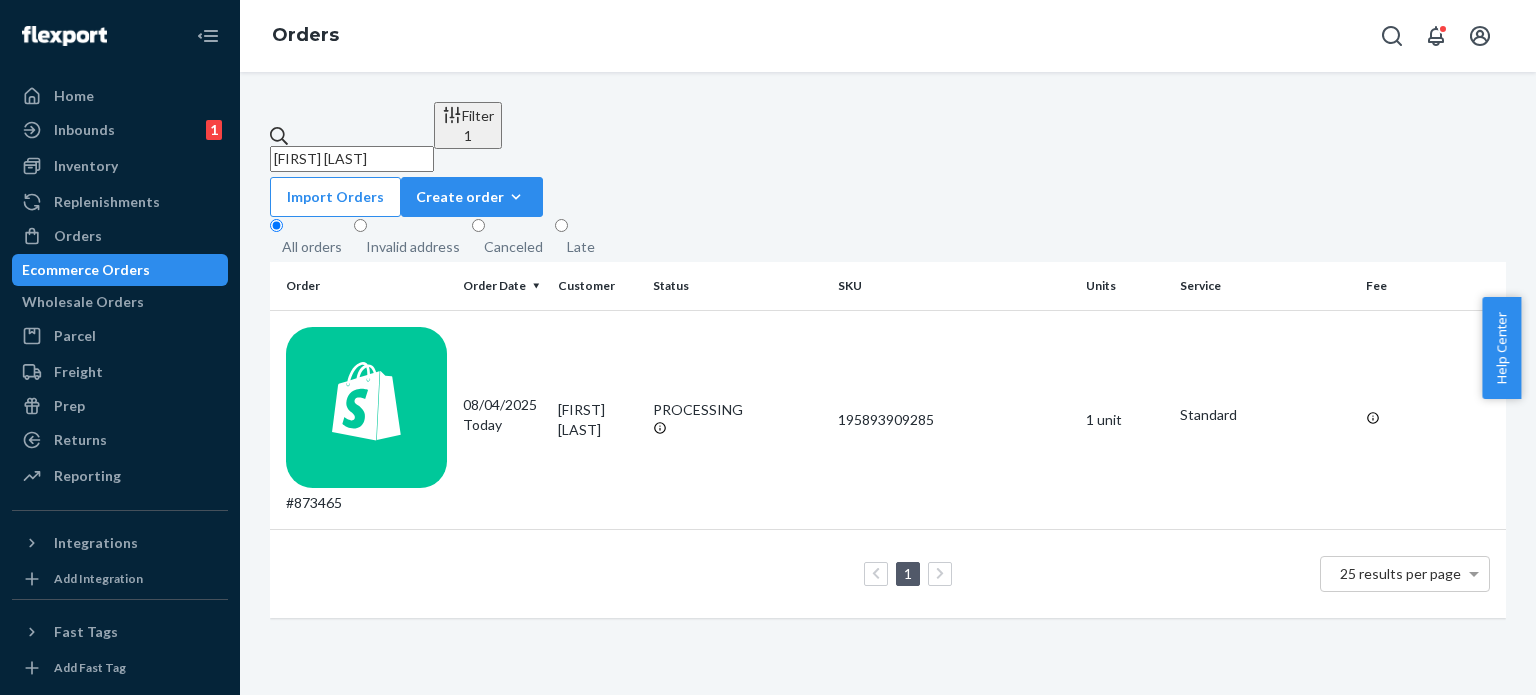 click on "[FIRST] [LAST]" at bounding box center (352, 159) 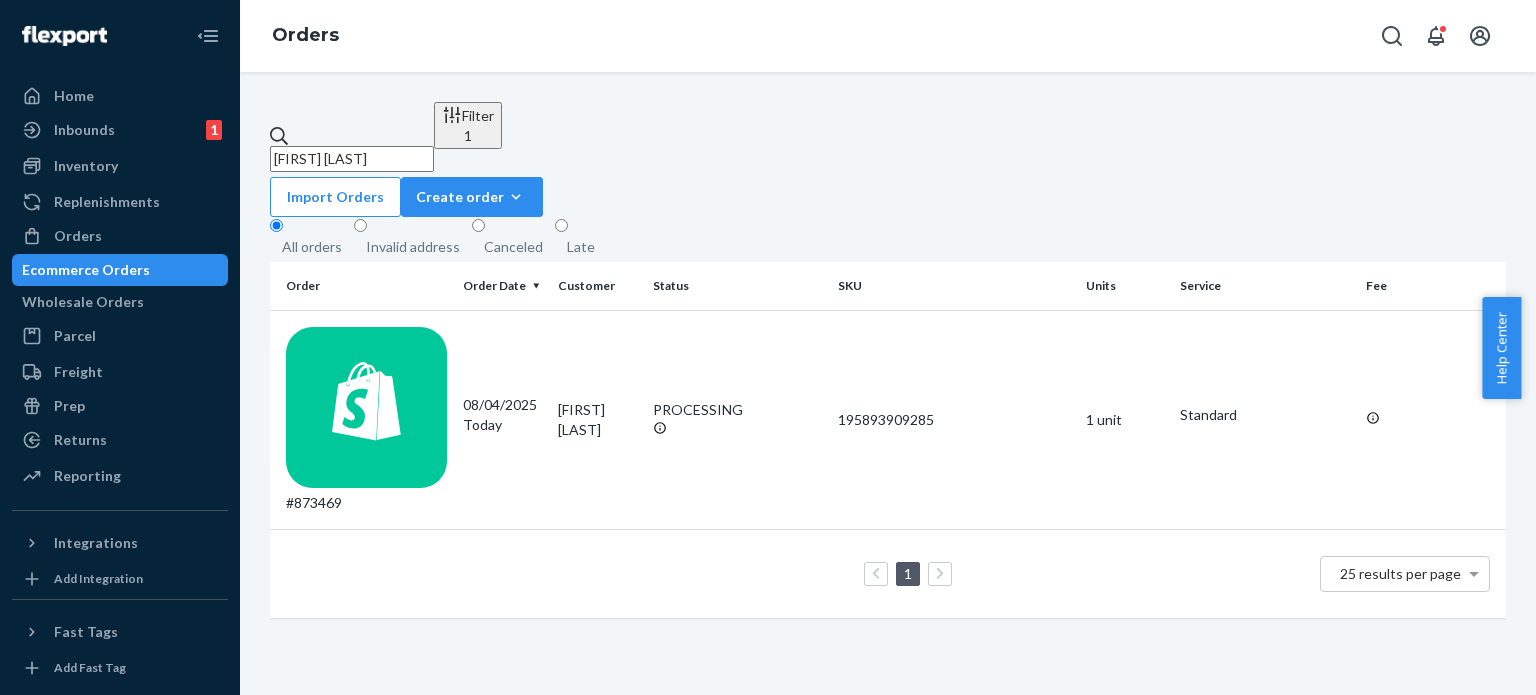 click on "[FIRST] [LAST]" at bounding box center (352, 159) 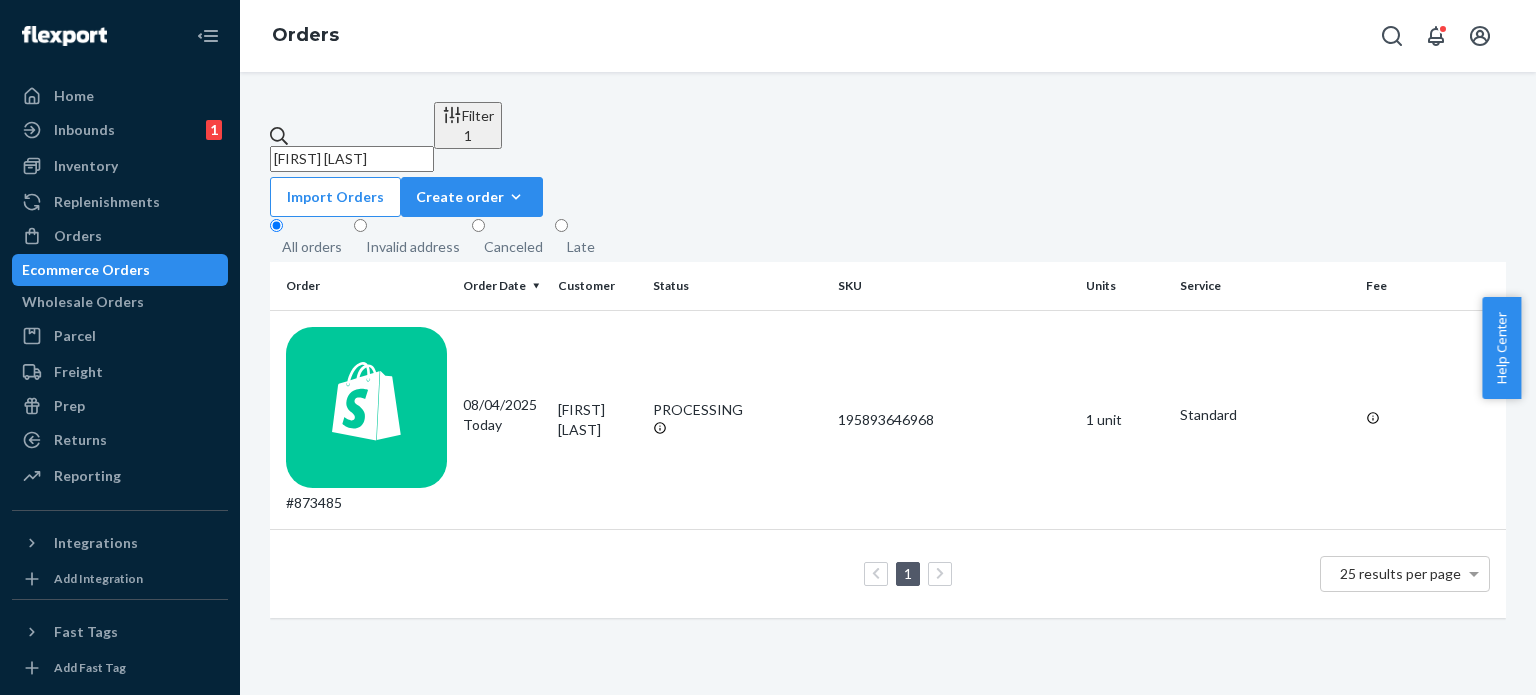 click on "[FIRST] [LAST]" at bounding box center (352, 159) 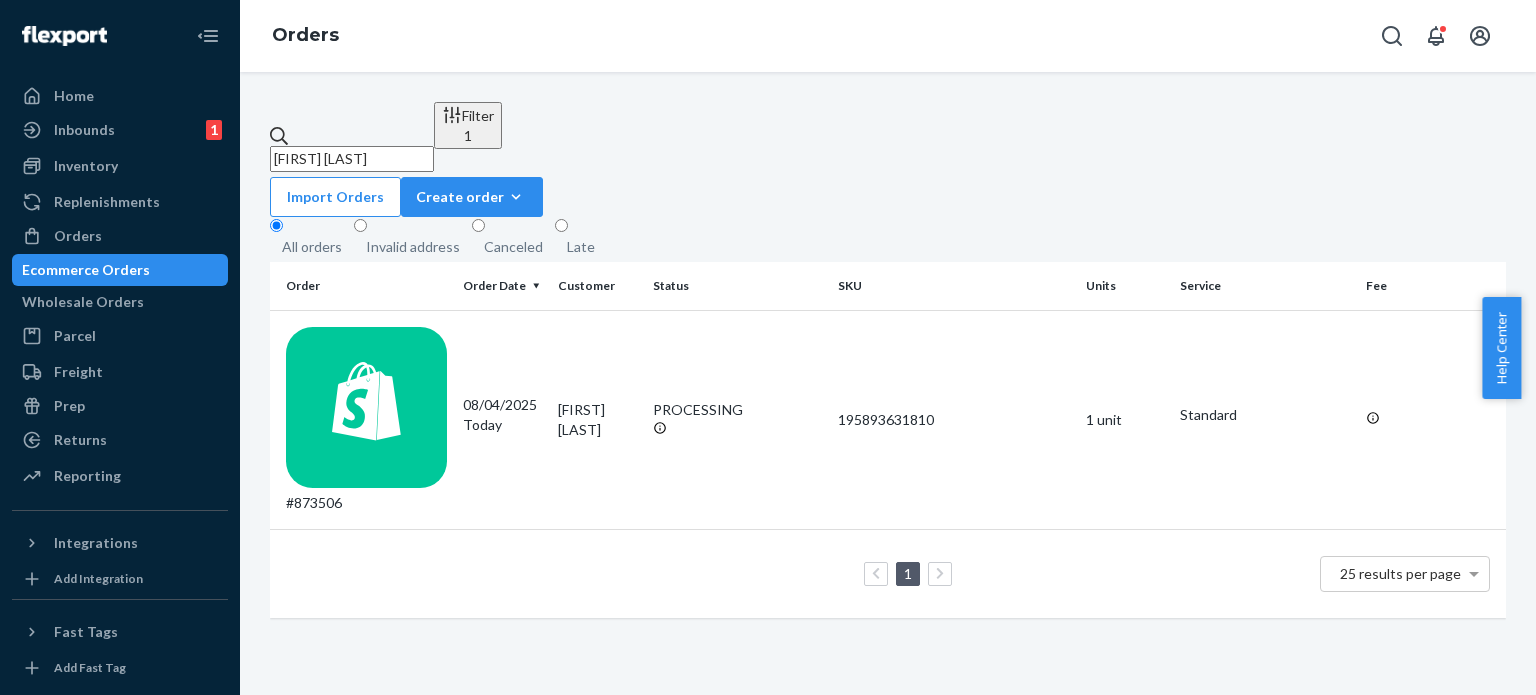 click on "[FIRST] [LAST]" at bounding box center [352, 159] 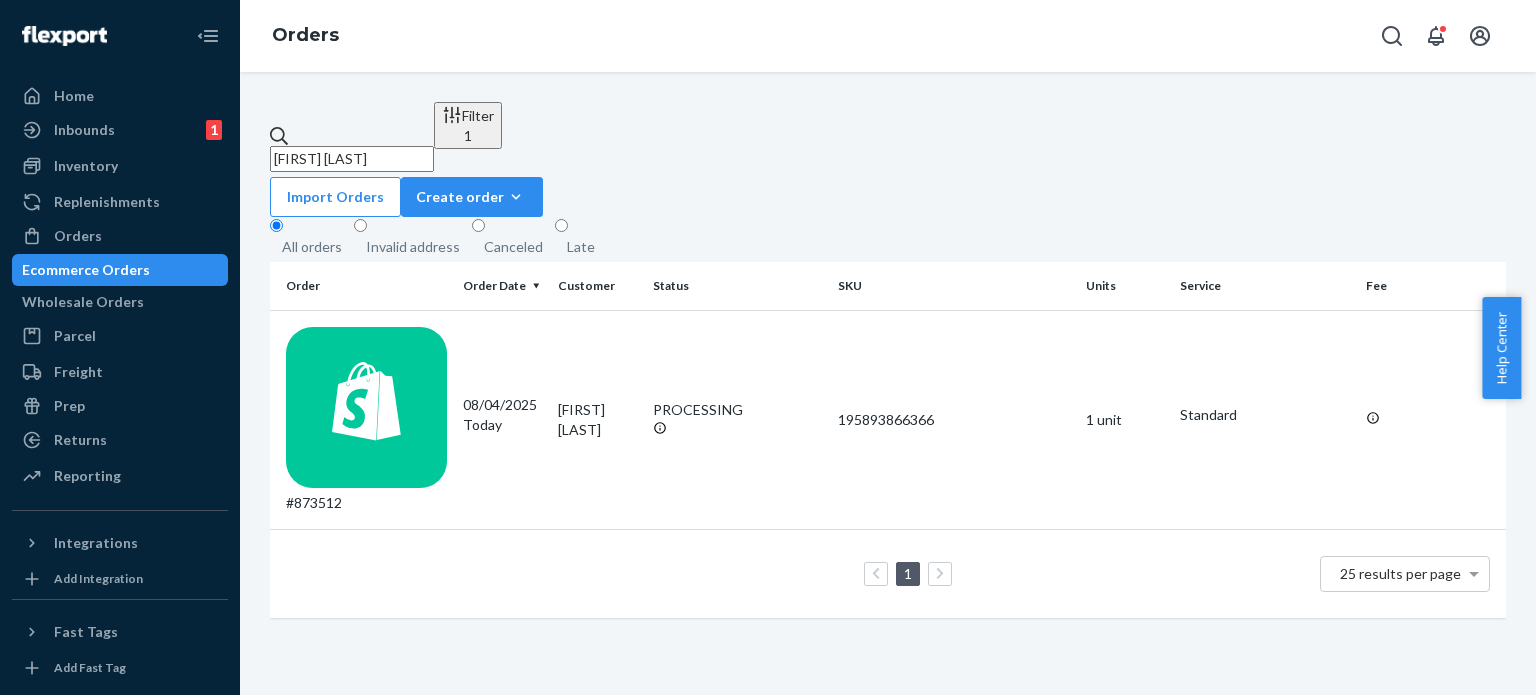 click on "[FIRST] [LAST]" at bounding box center [352, 159] 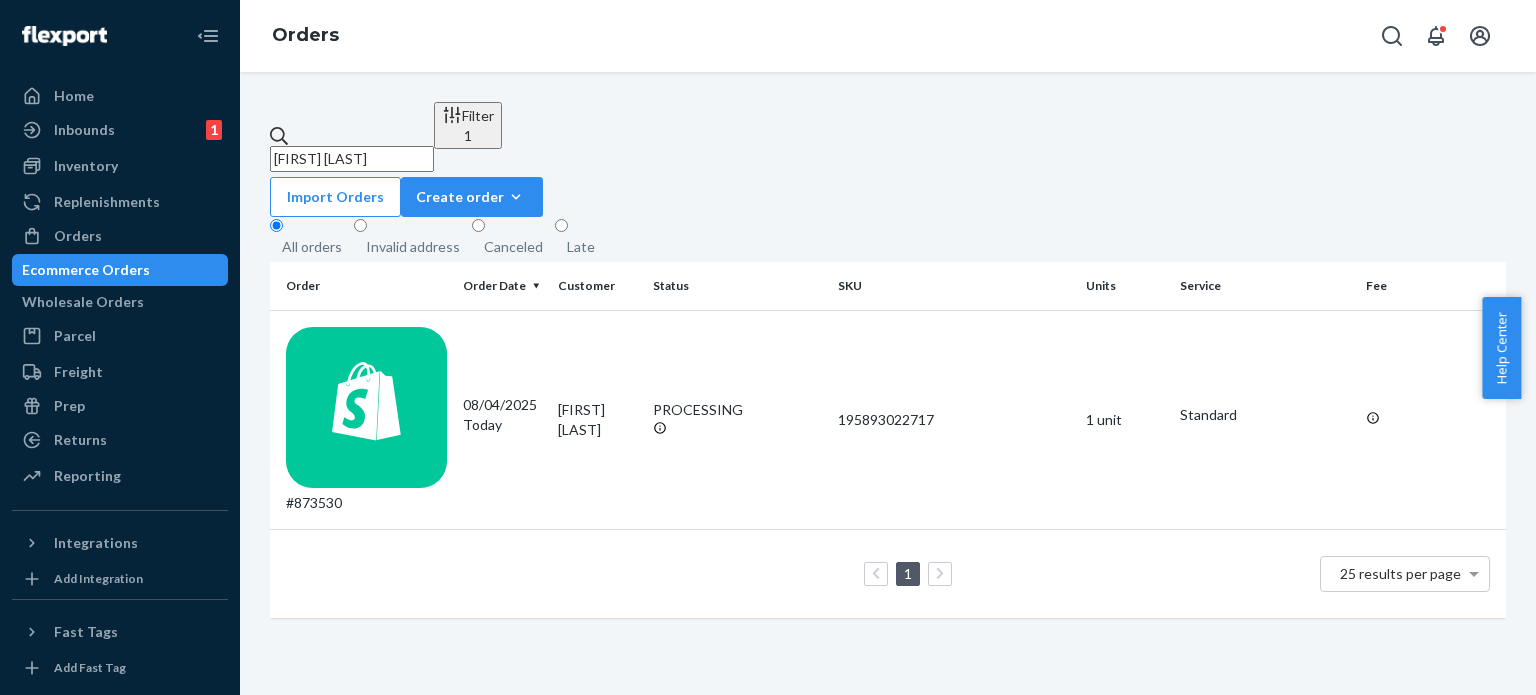 click on "[FIRST] [LAST]" at bounding box center [352, 159] 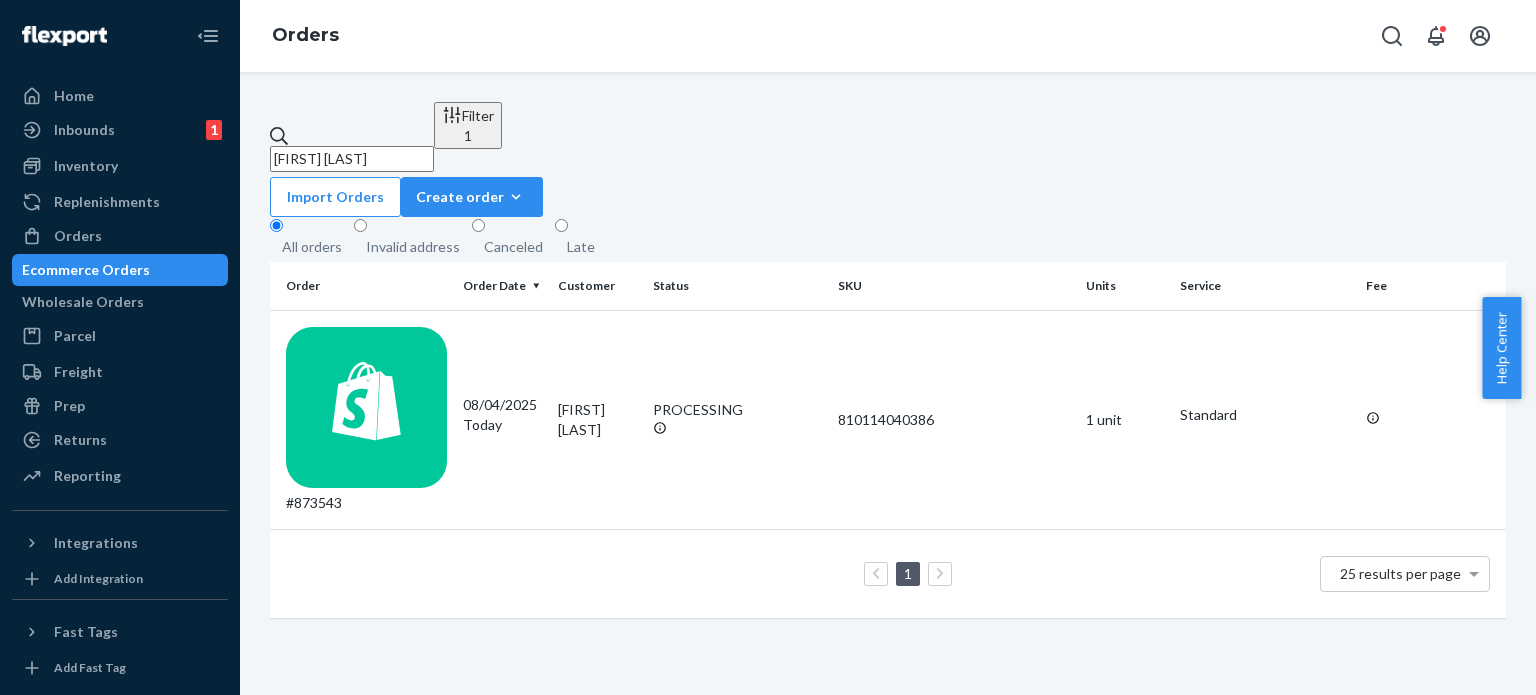 click on "[FIRST] [LAST]" at bounding box center (352, 159) 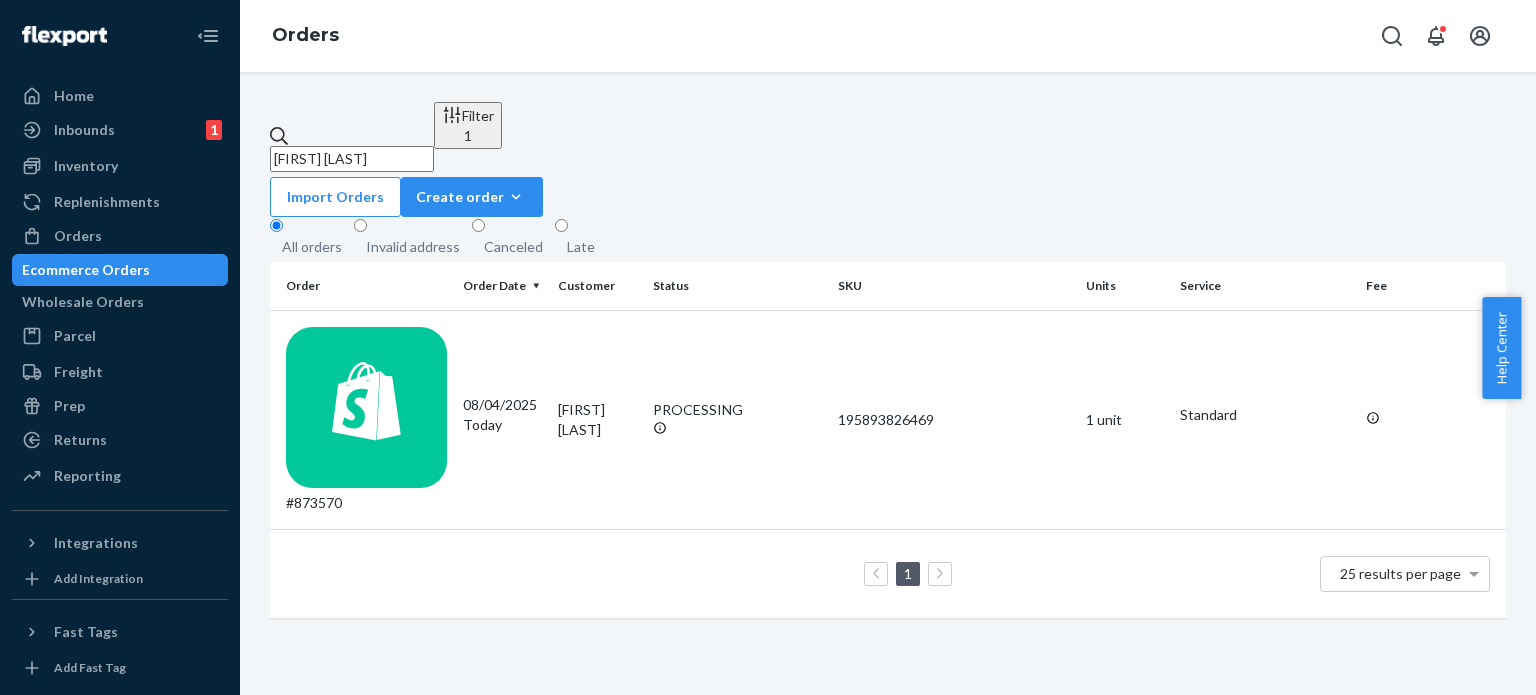 click on "[FIRST] [LAST]" at bounding box center [352, 159] 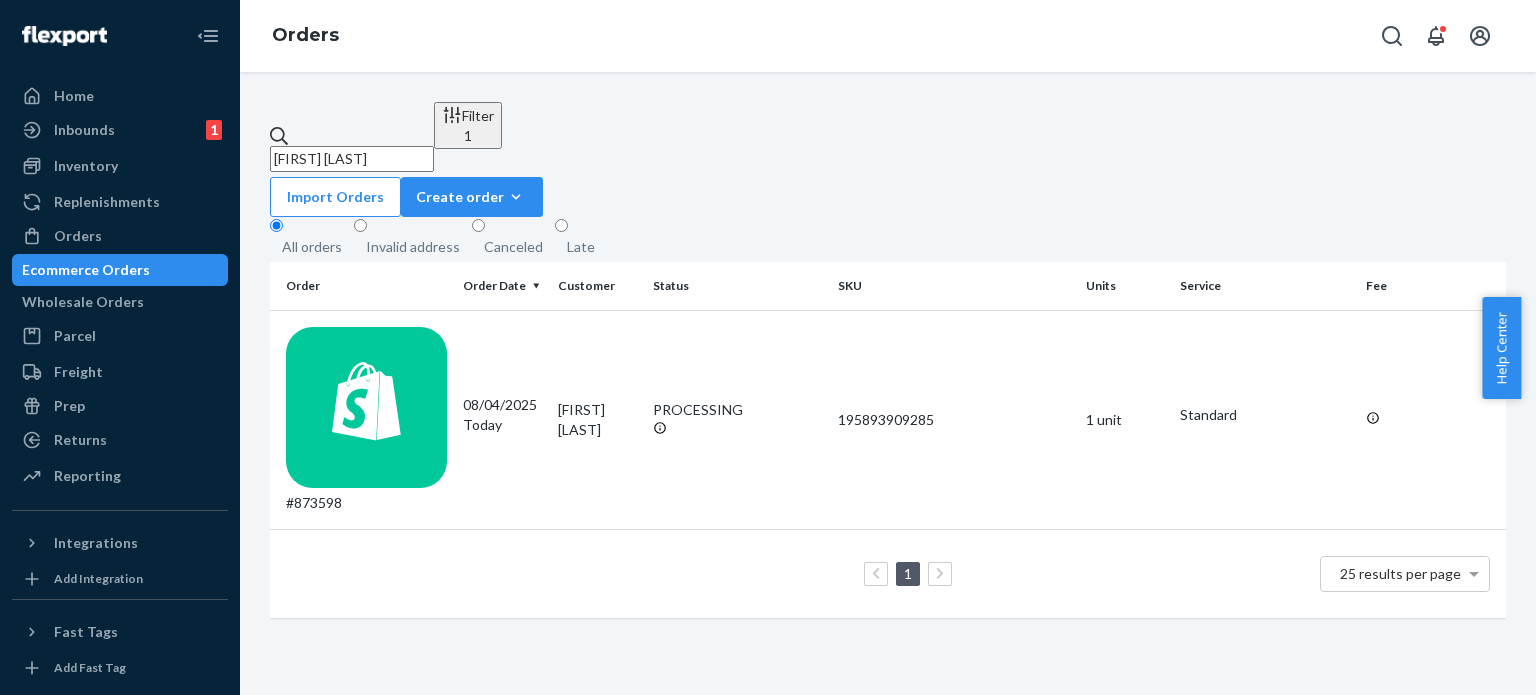 click on "[FIRST] [LAST]" at bounding box center (352, 159) 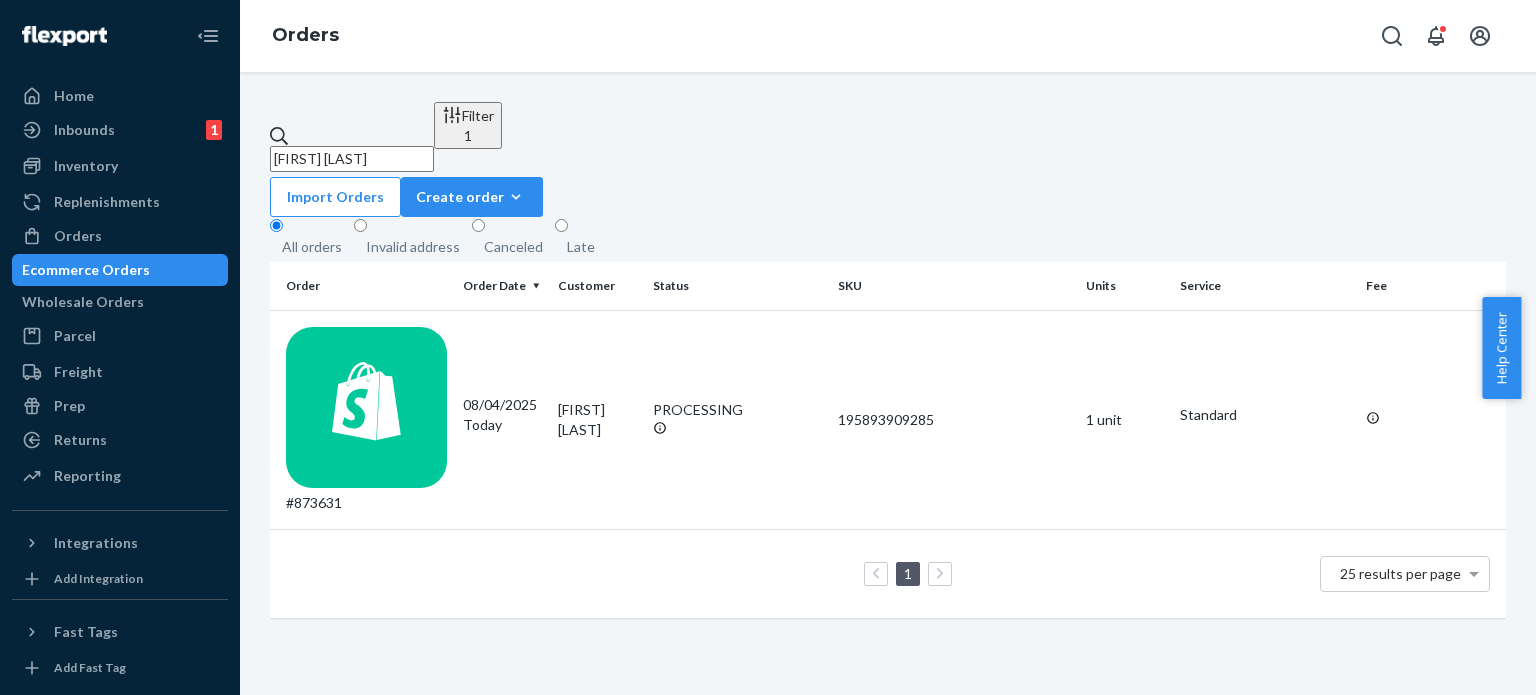 click on "[FIRST] [LAST]" at bounding box center (352, 159) 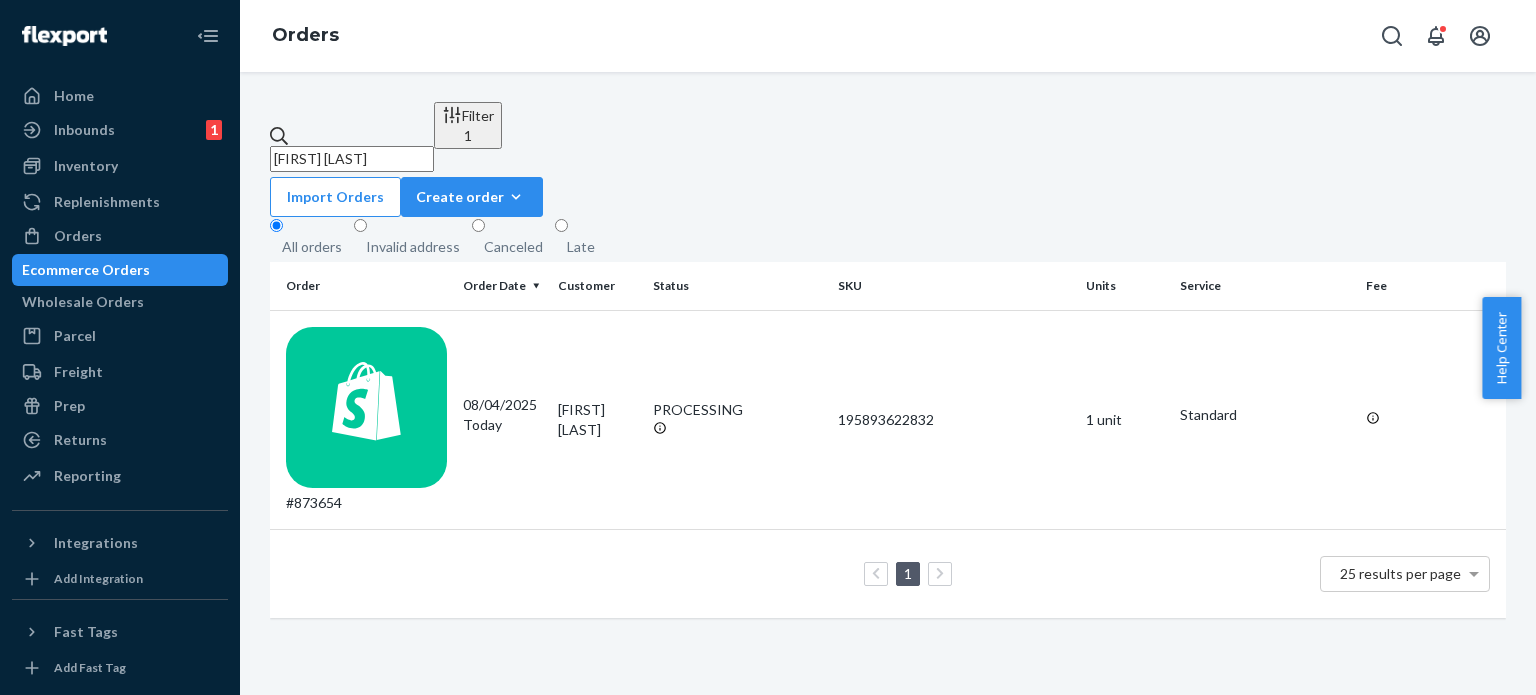click on "[FIRST] [LAST]" at bounding box center (352, 159) 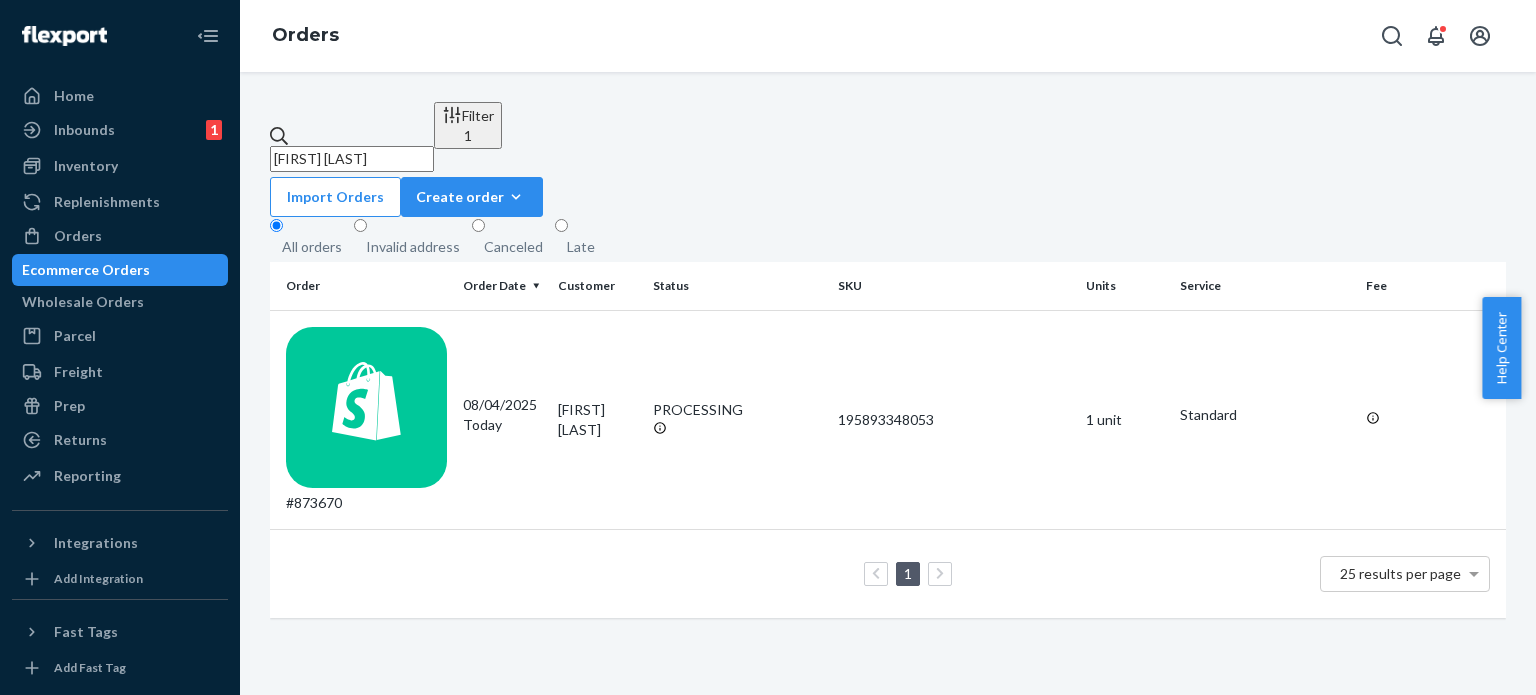 click on "[FIRST] [LAST]" at bounding box center [352, 159] 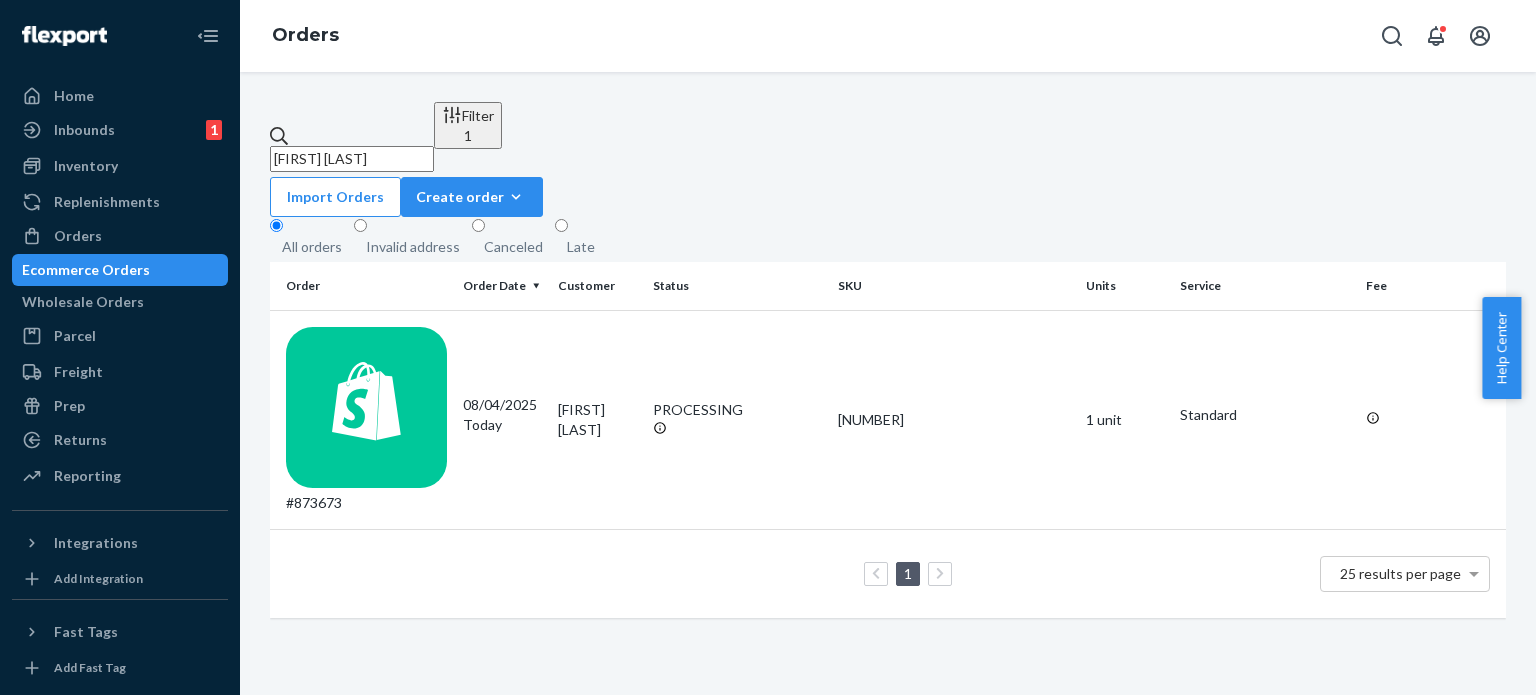 click on "[FIRST] [LAST]" at bounding box center (352, 159) 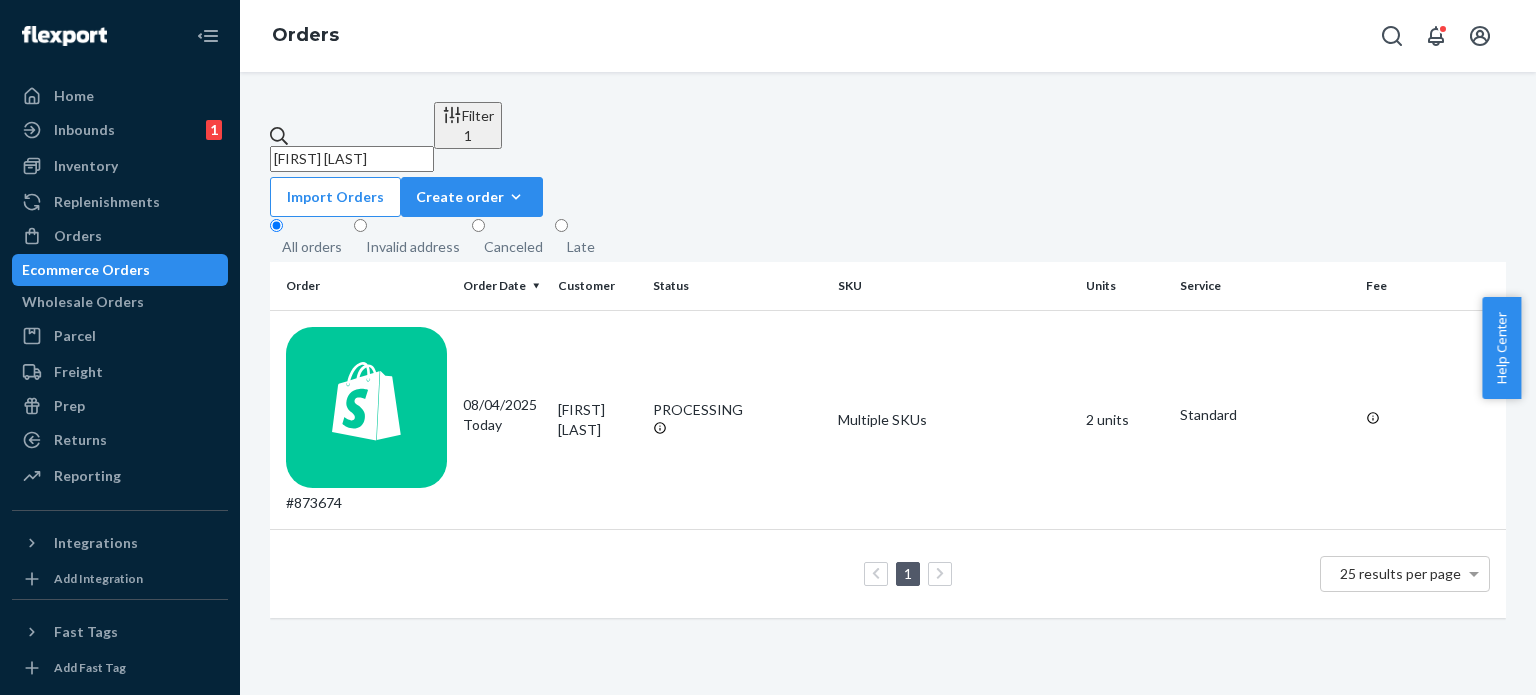 type on "[FIRST] [LAST]" 